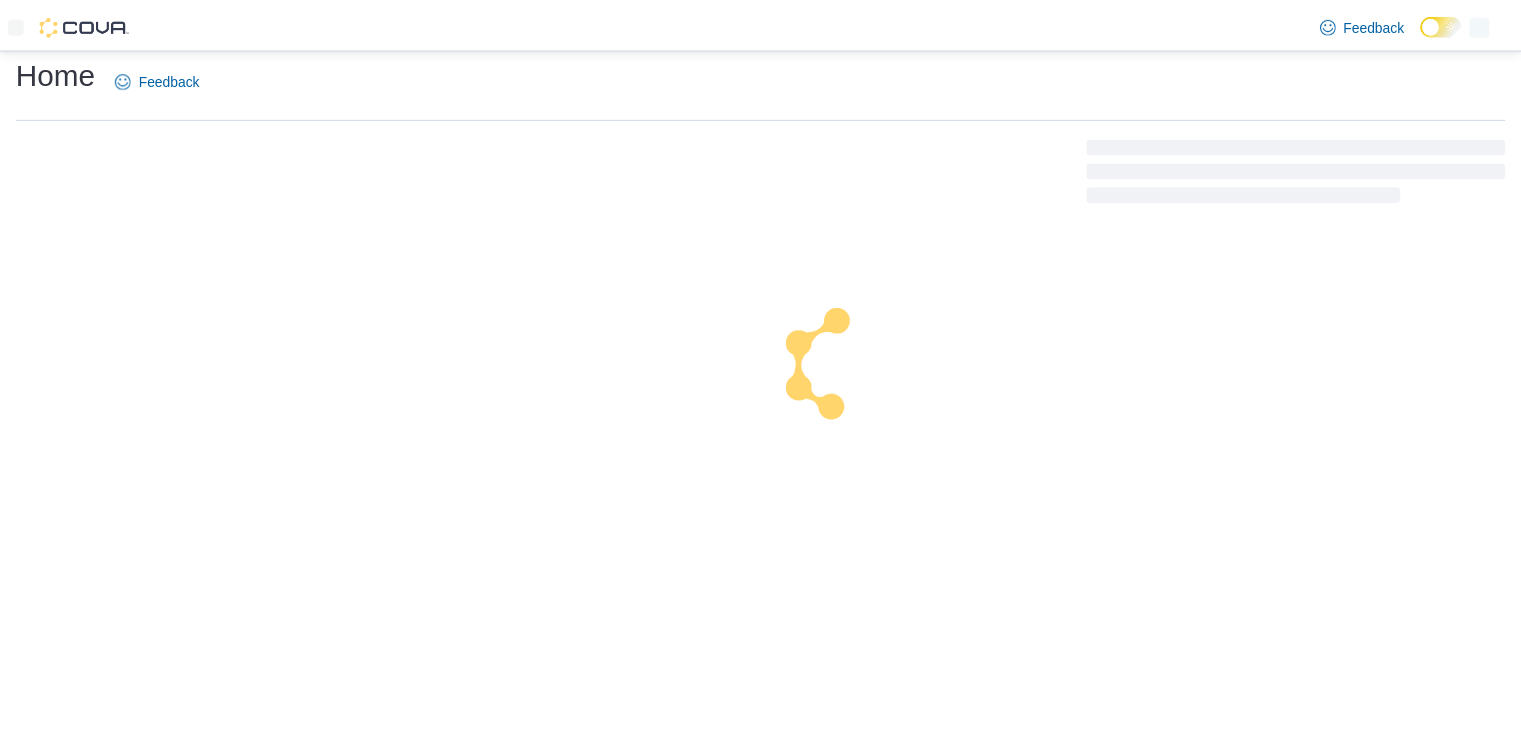 scroll, scrollTop: 0, scrollLeft: 0, axis: both 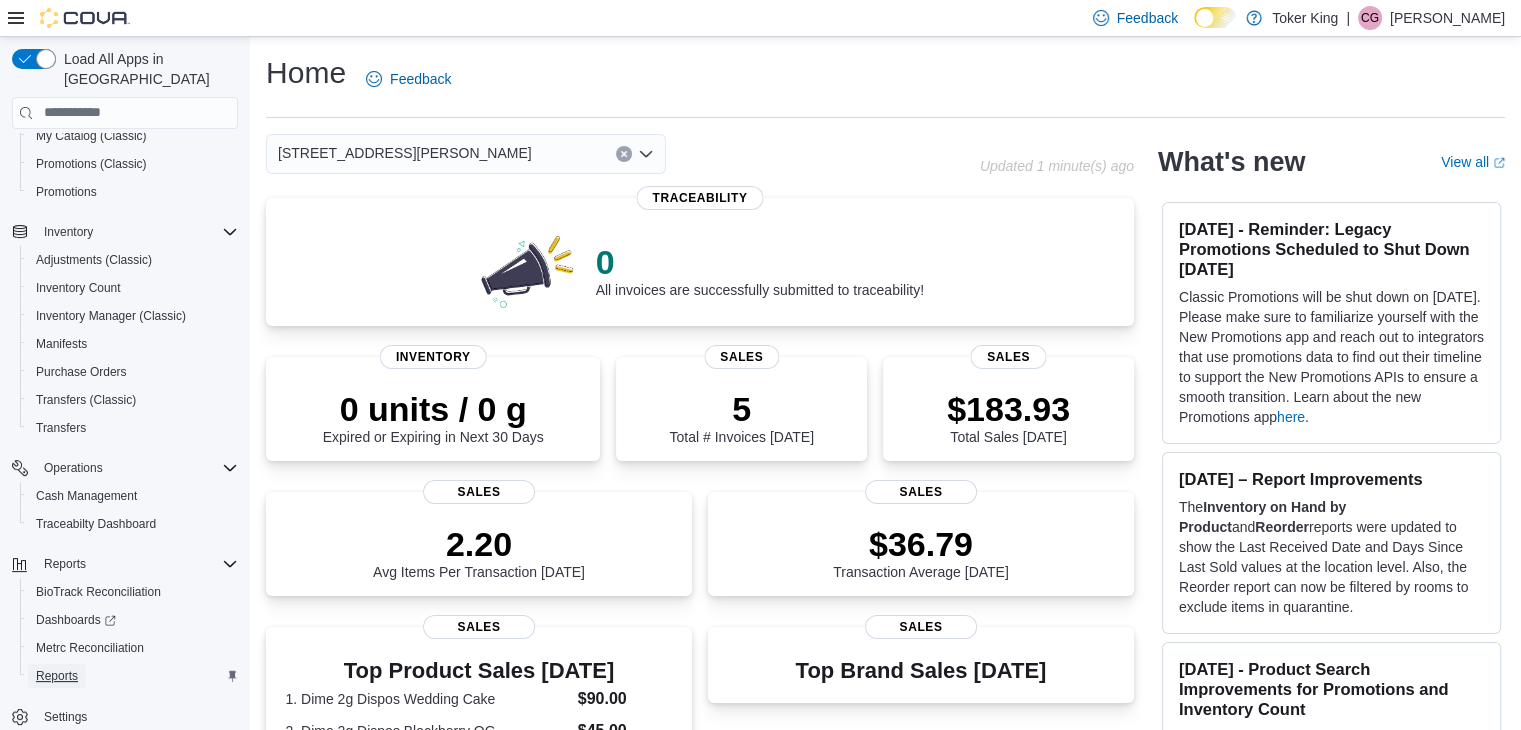 click on "Reports" at bounding box center (57, 676) 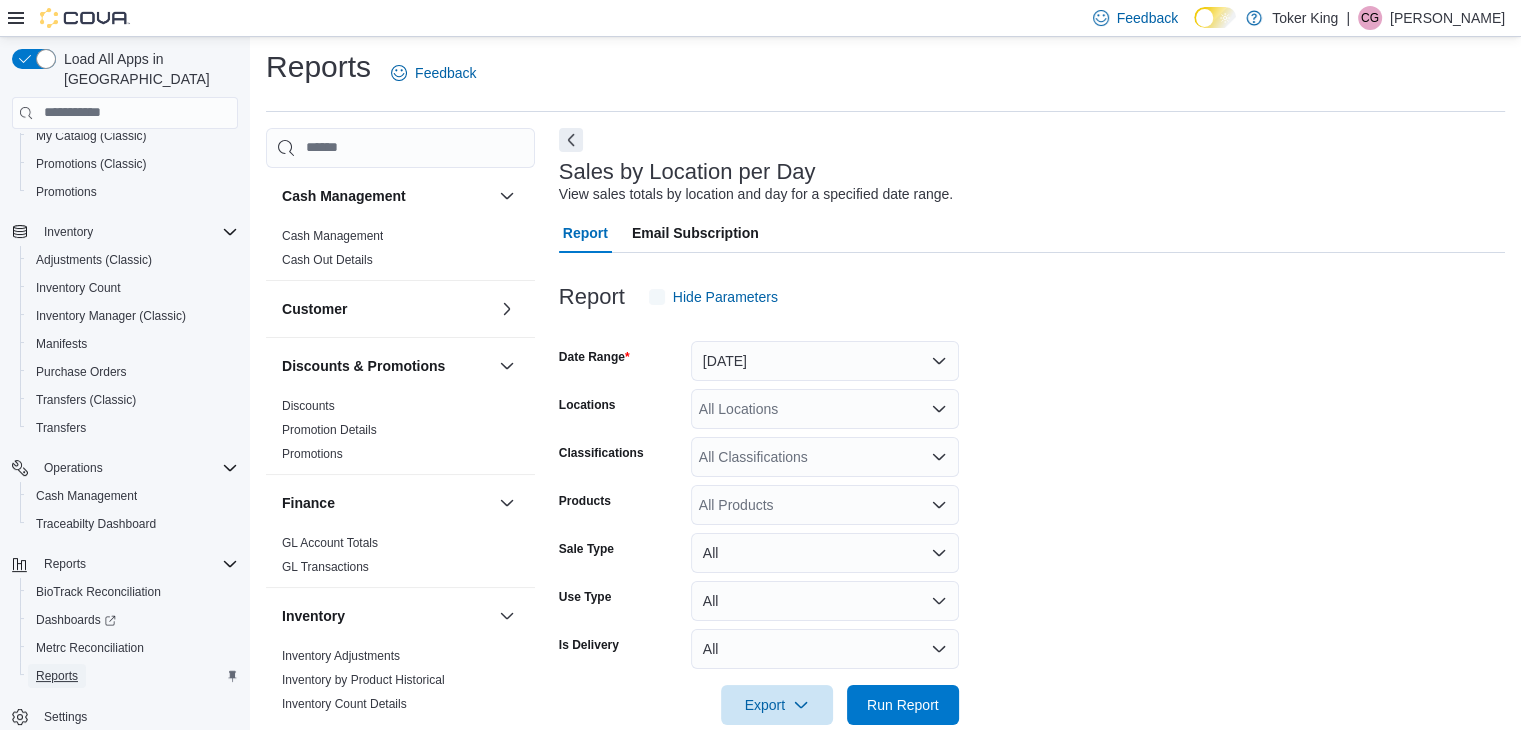 scroll, scrollTop: 40, scrollLeft: 0, axis: vertical 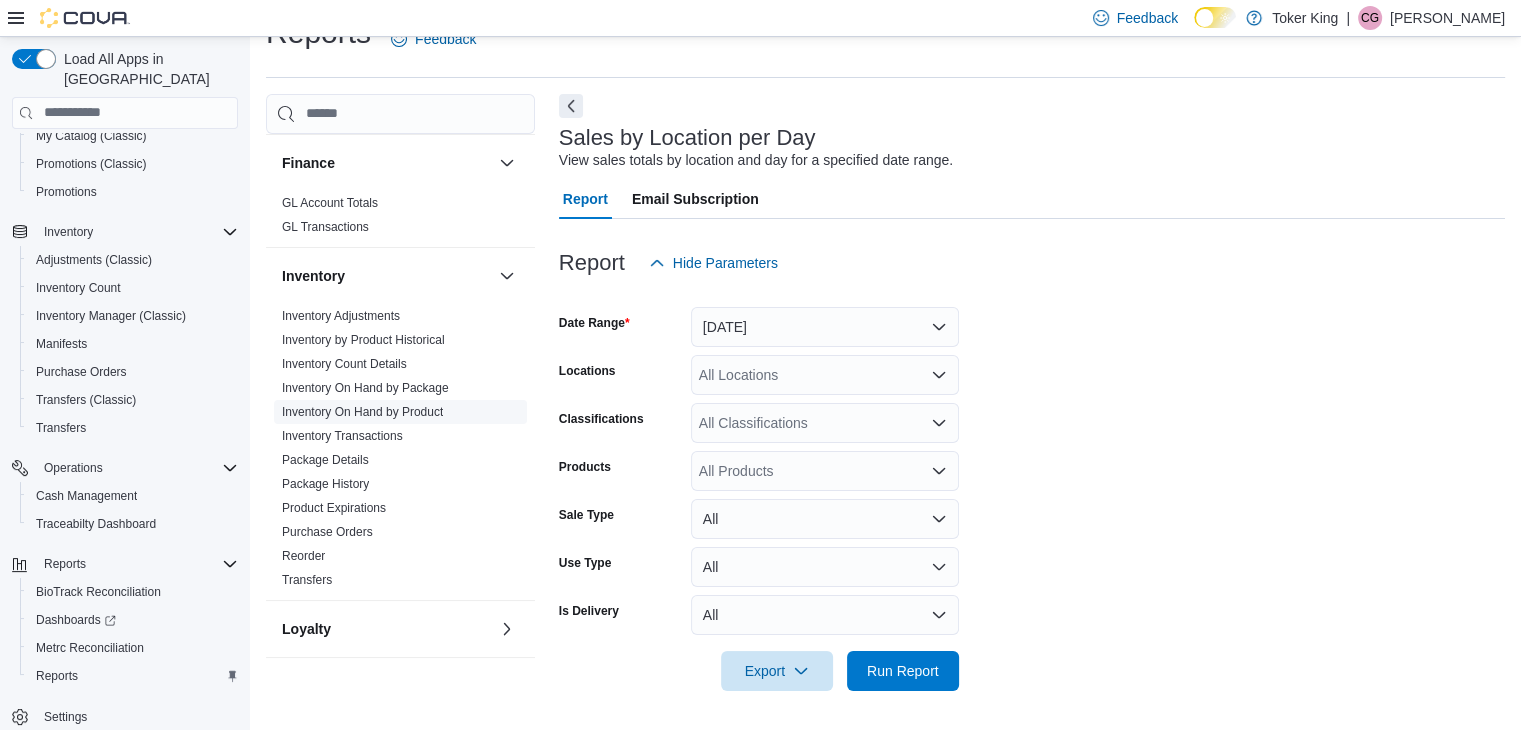 click on "Inventory On Hand by Product" at bounding box center (362, 412) 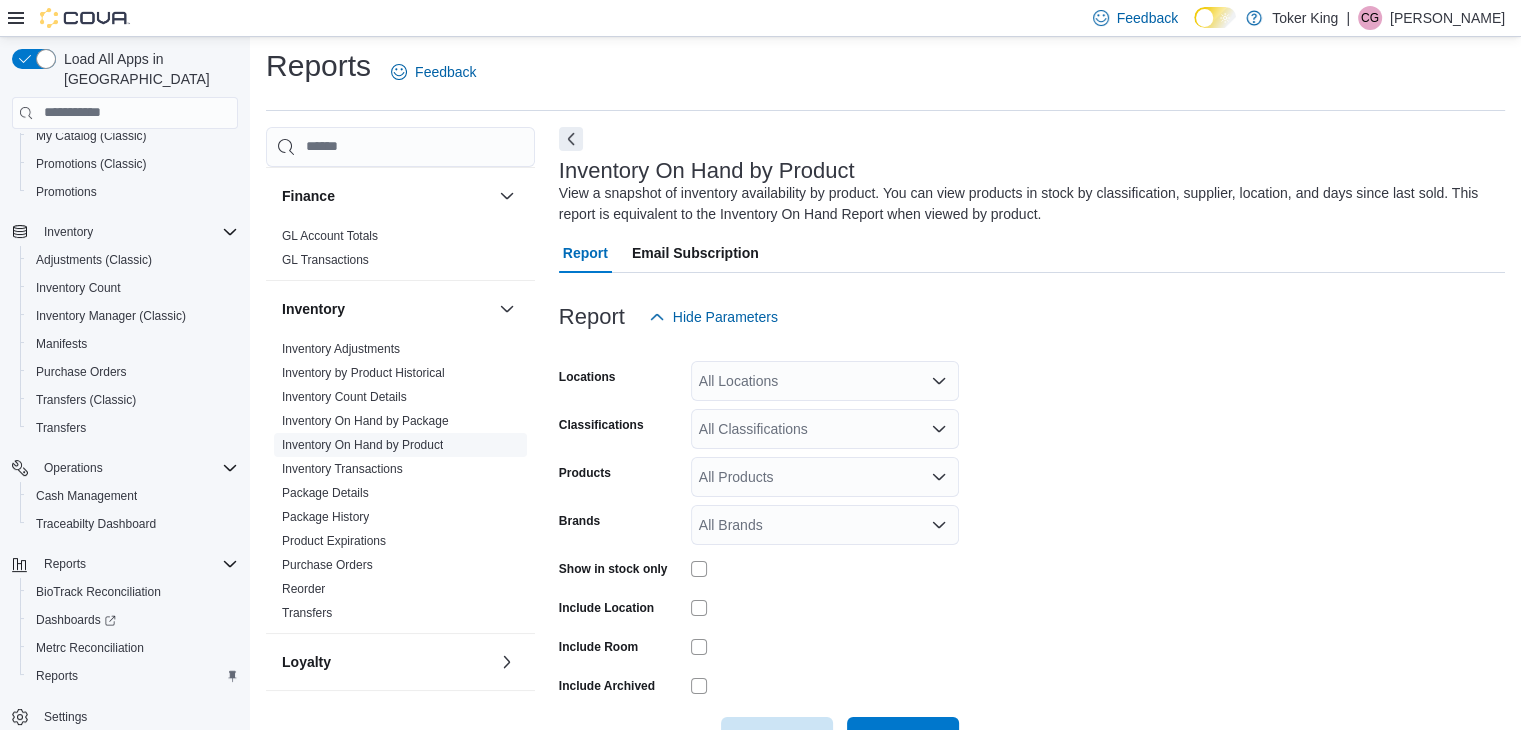 scroll, scrollTop: 67, scrollLeft: 0, axis: vertical 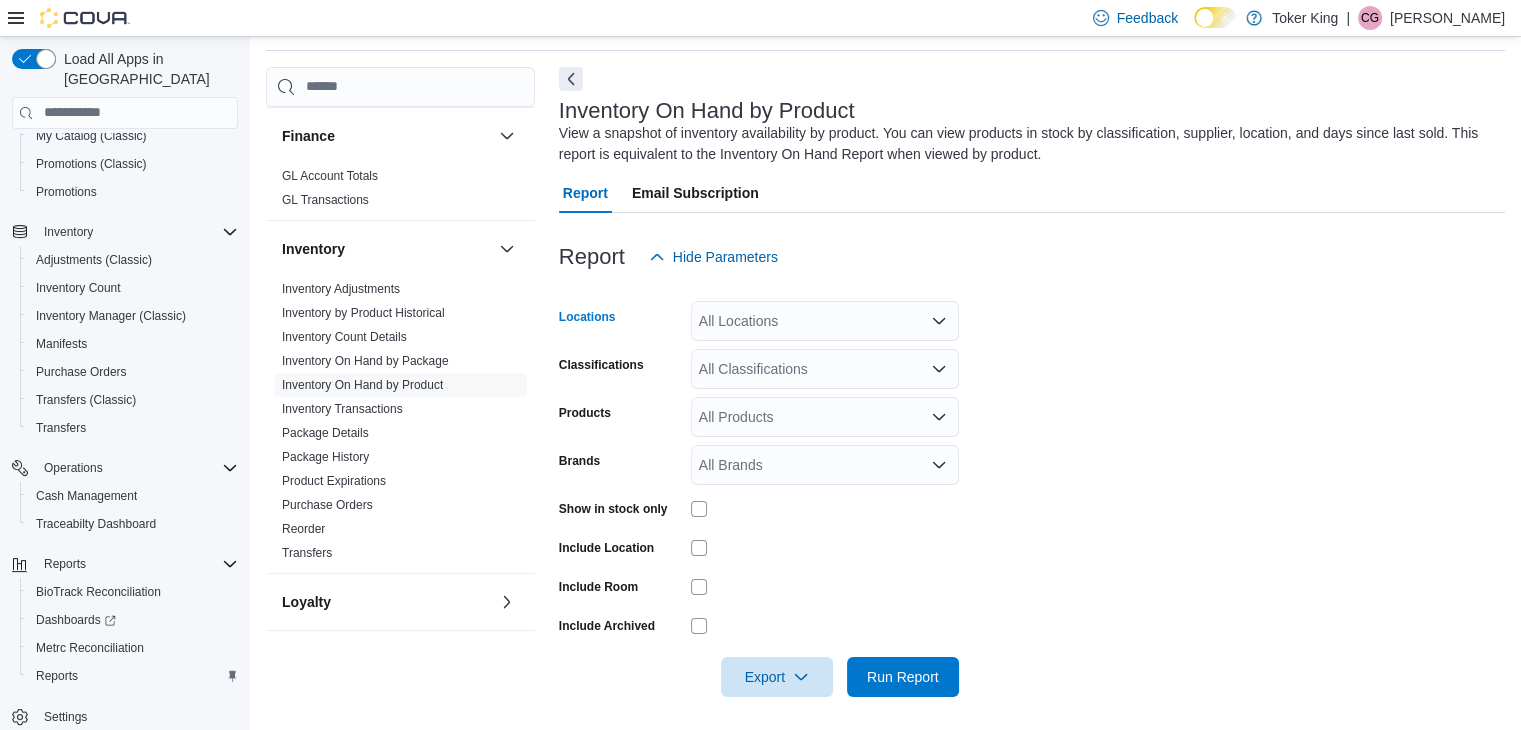 click 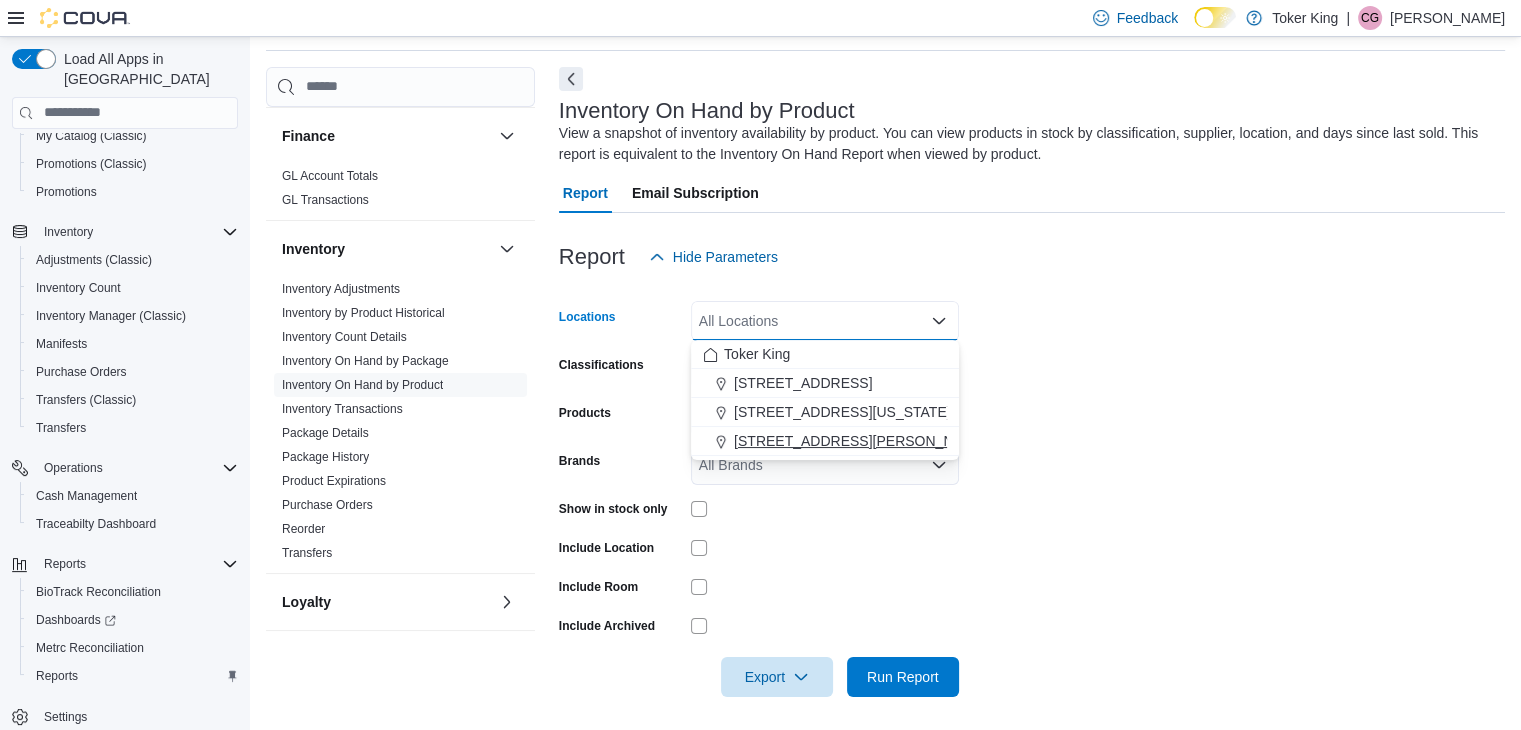click on "[STREET_ADDRESS][PERSON_NAME]" at bounding box center [861, 441] 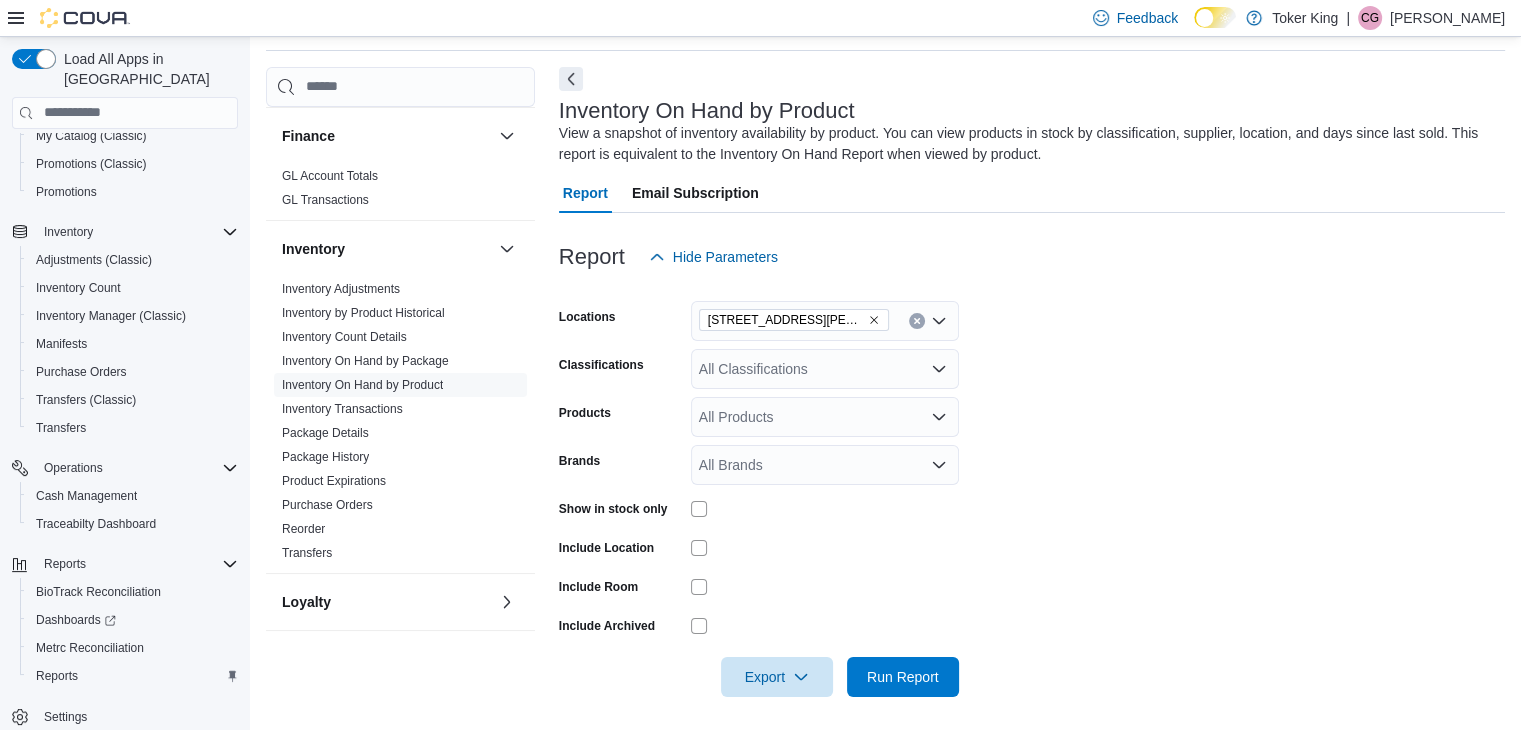 click on "Locations [STREET_ADDRESS][PERSON_NAME] Classifications All Classifications Products All Products Brands All Brands Show in stock only Include Location Include Room Include Archived Export  Run Report" at bounding box center (1032, 487) 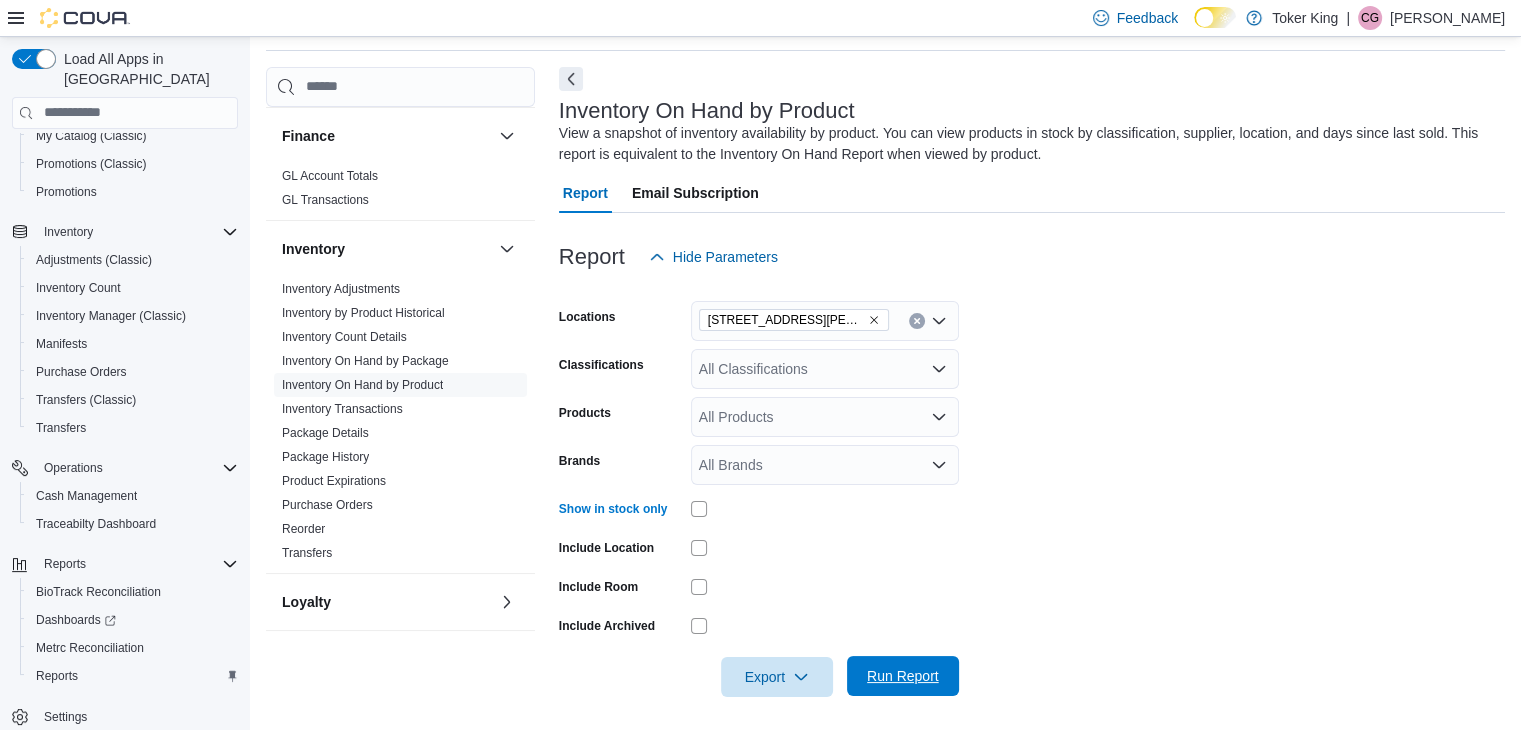 click on "Run Report" at bounding box center [903, 676] 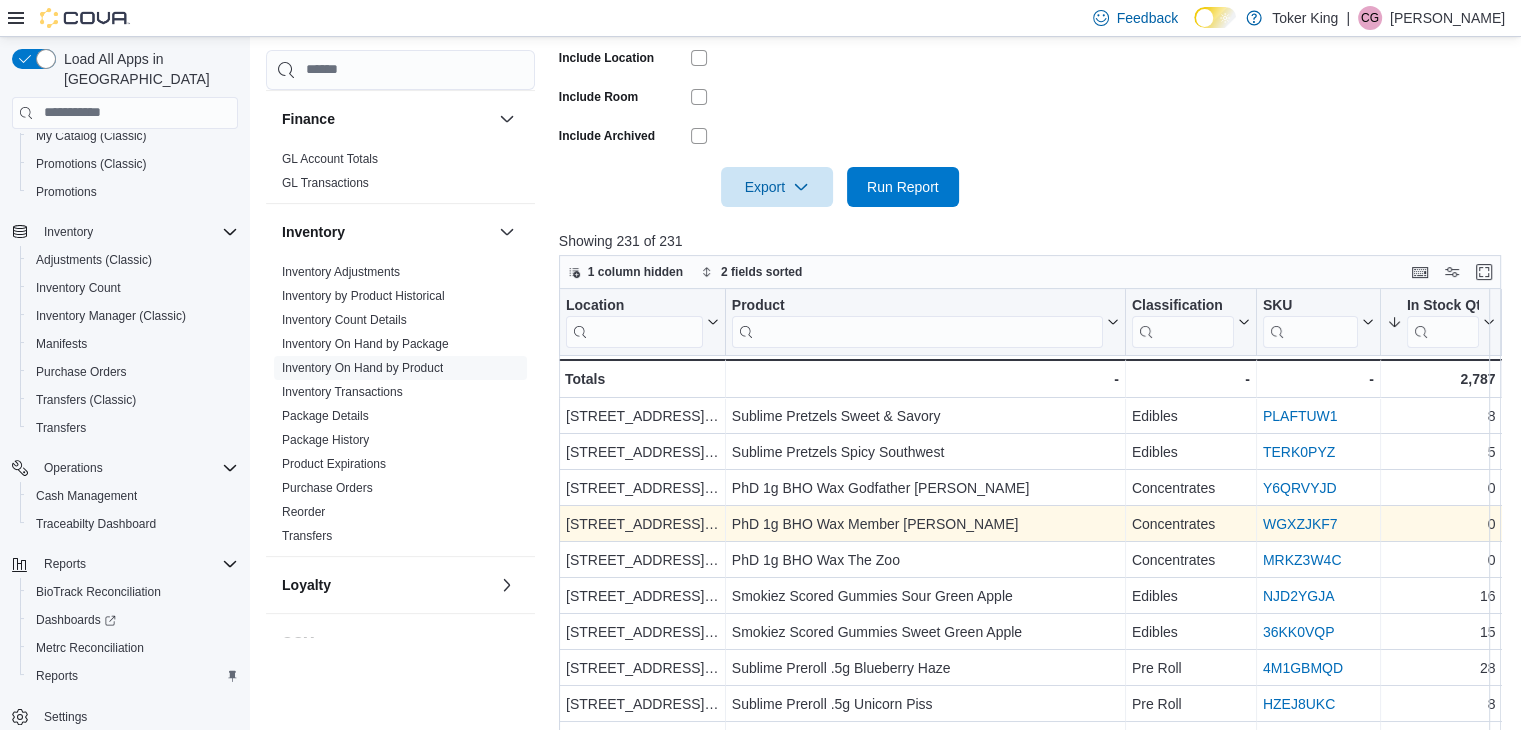 scroll, scrollTop: 681, scrollLeft: 0, axis: vertical 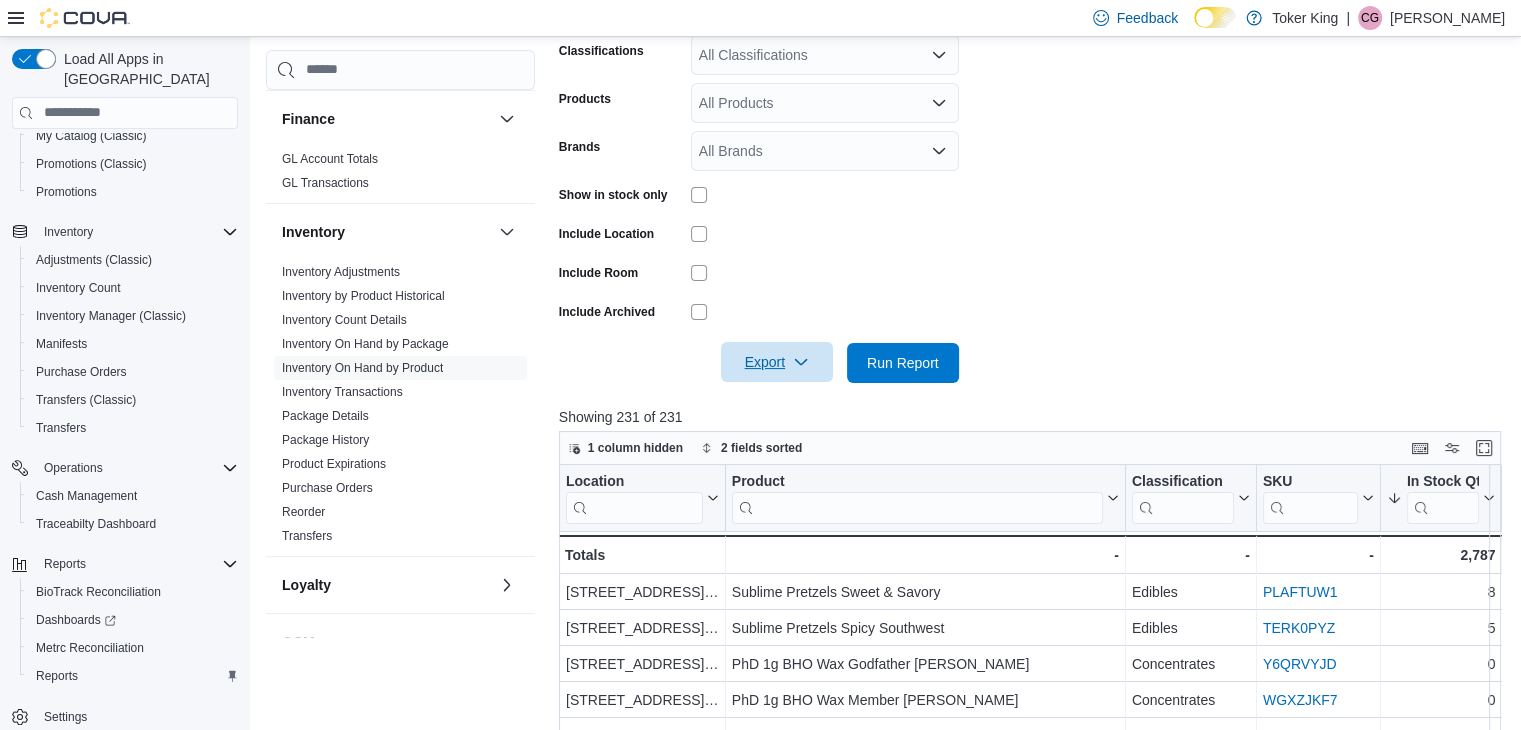 click on "Export" at bounding box center (777, 362) 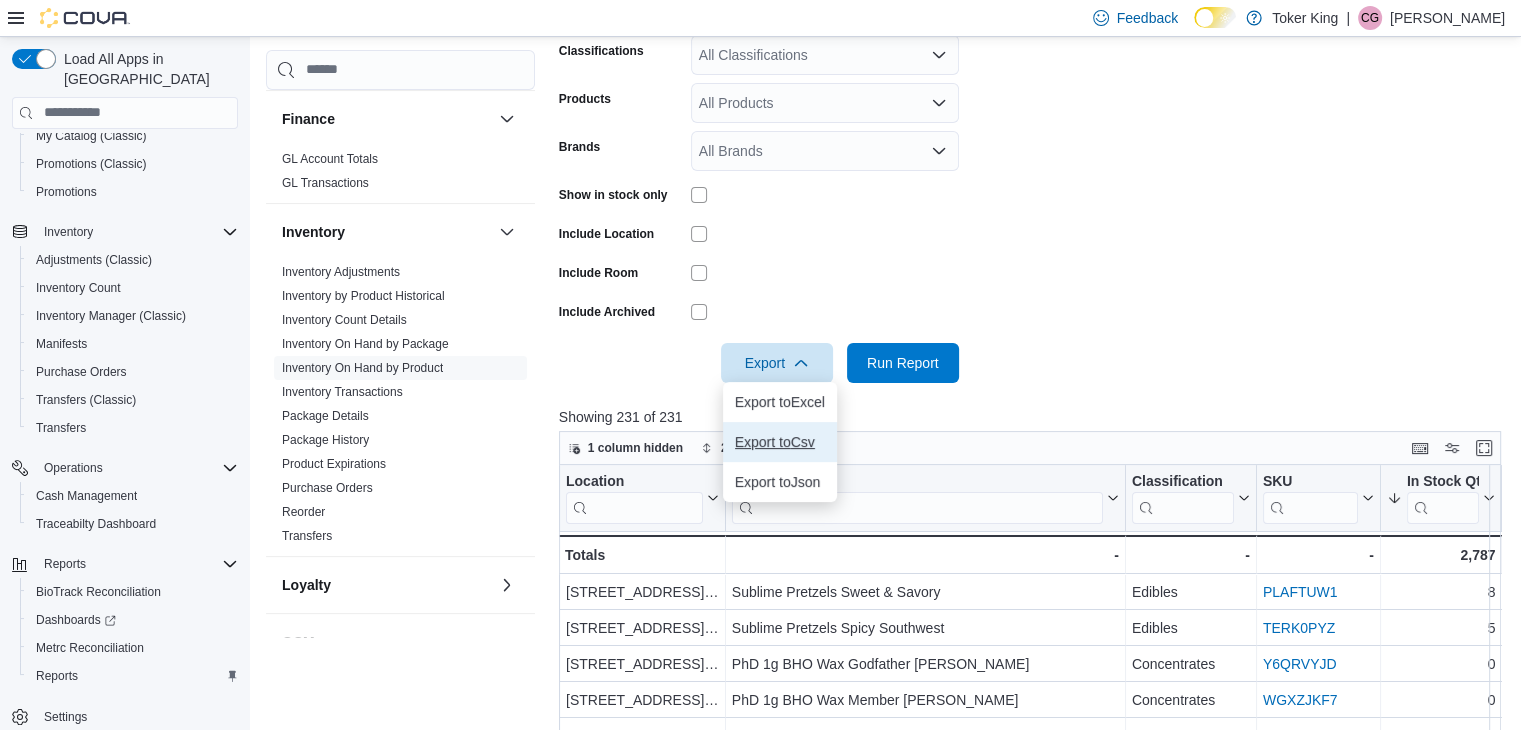 click on "Export to  Csv" at bounding box center [780, 442] 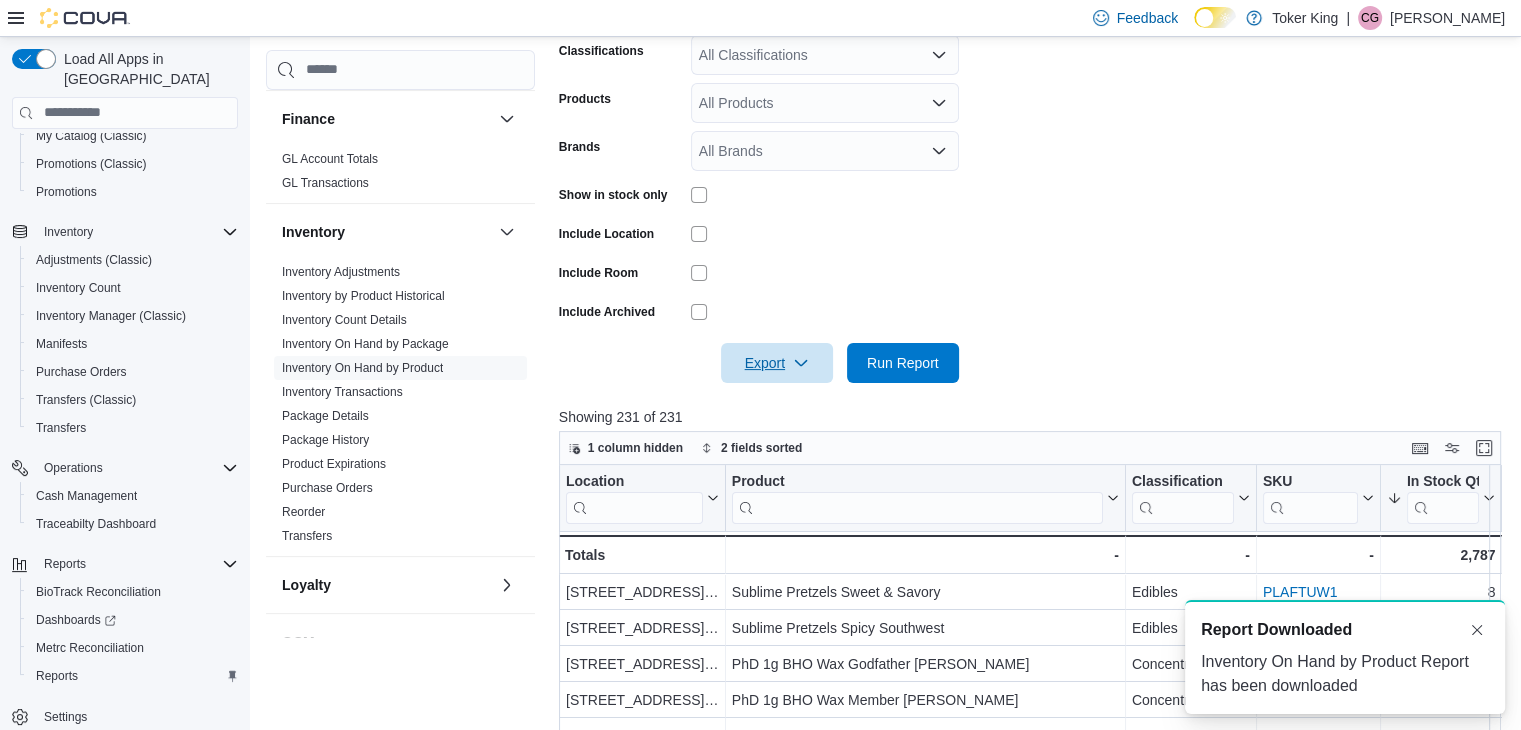 scroll, scrollTop: 0, scrollLeft: 0, axis: both 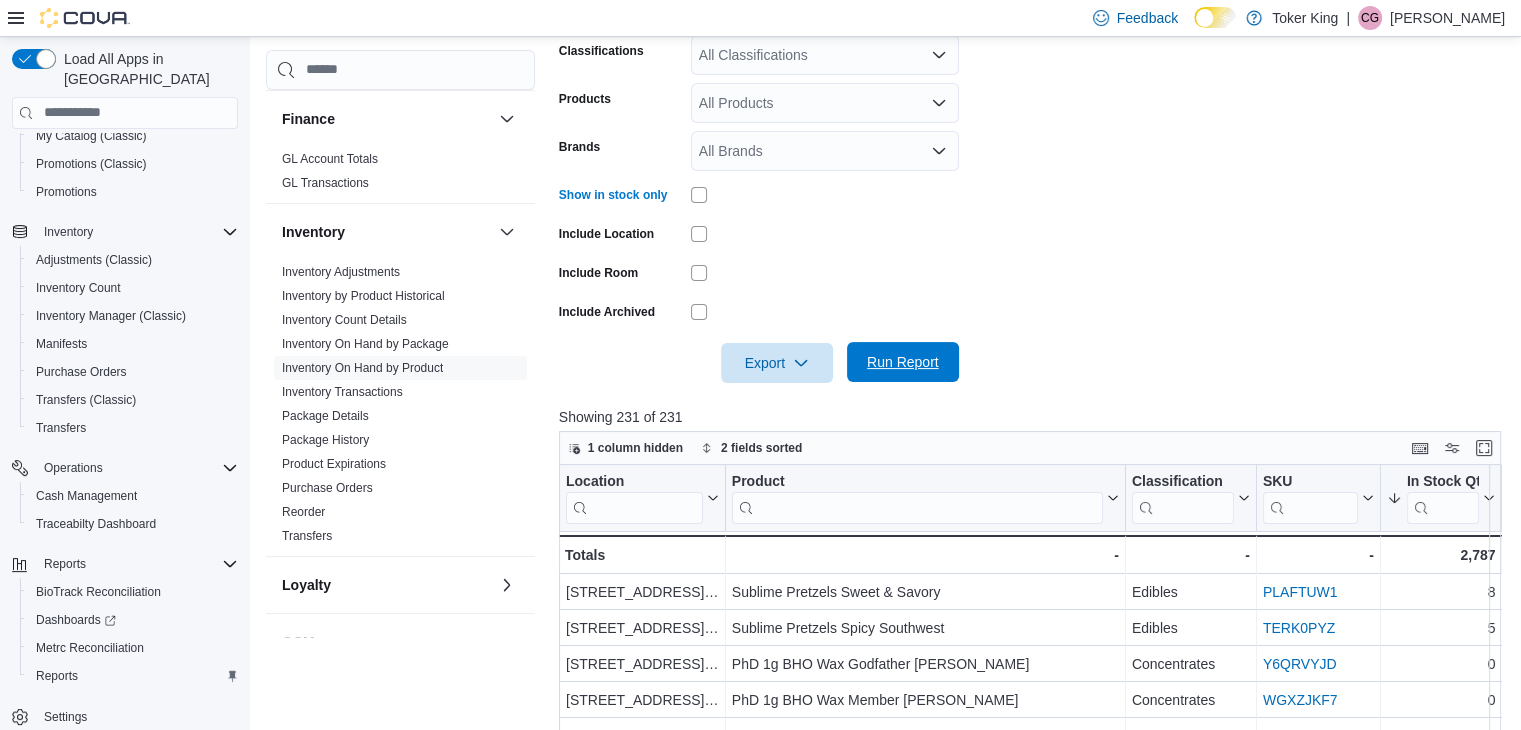 click on "Run Report" at bounding box center [903, 362] 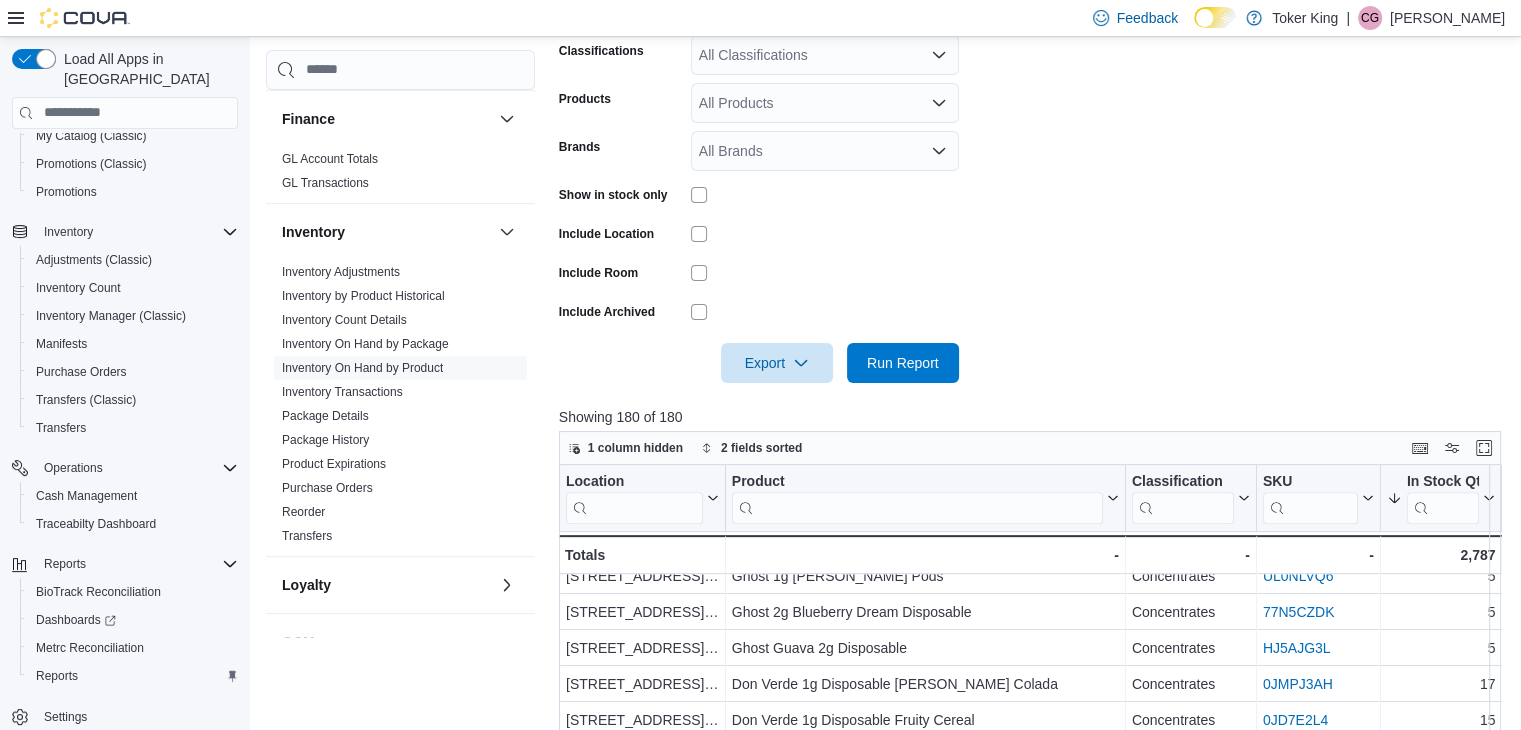 scroll, scrollTop: 1000, scrollLeft: 0, axis: vertical 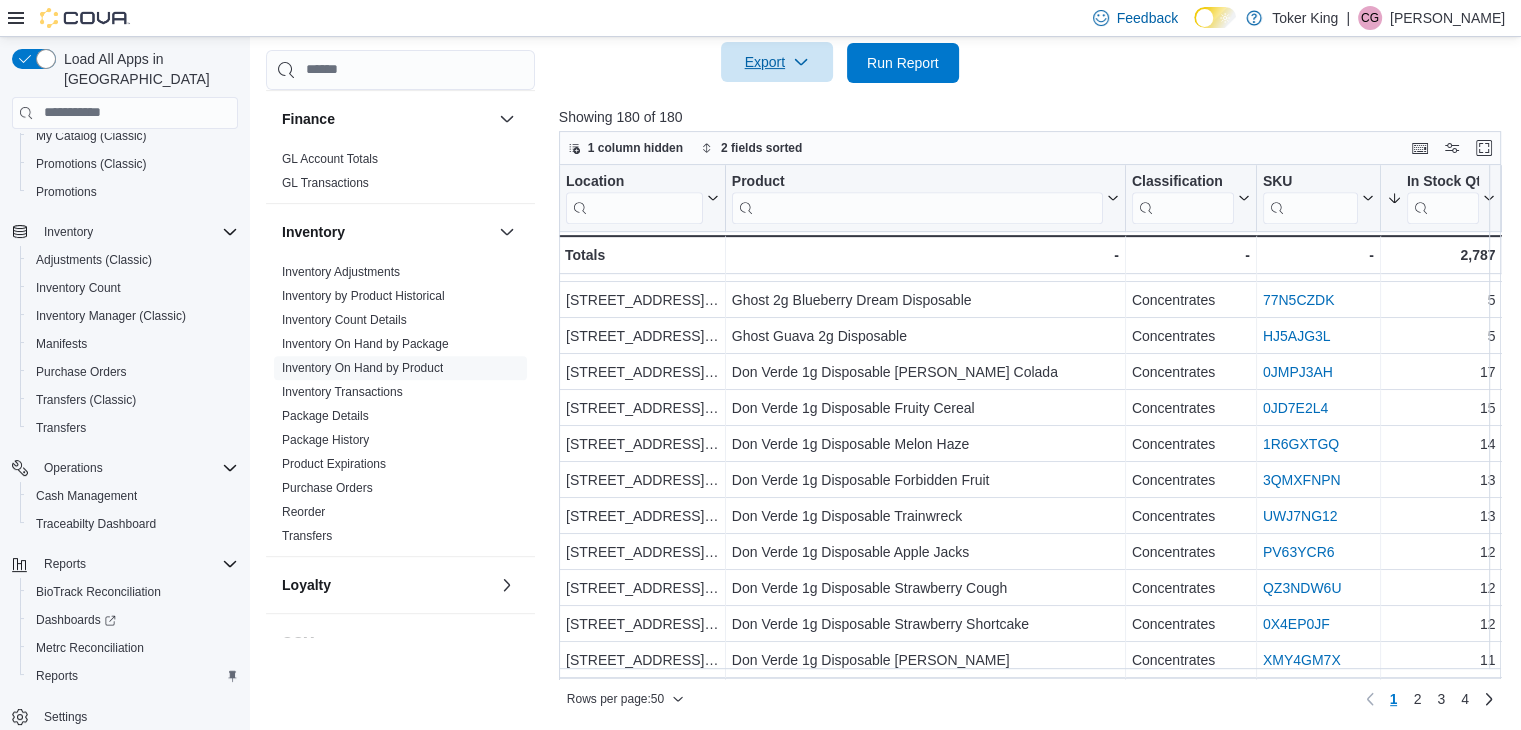 click 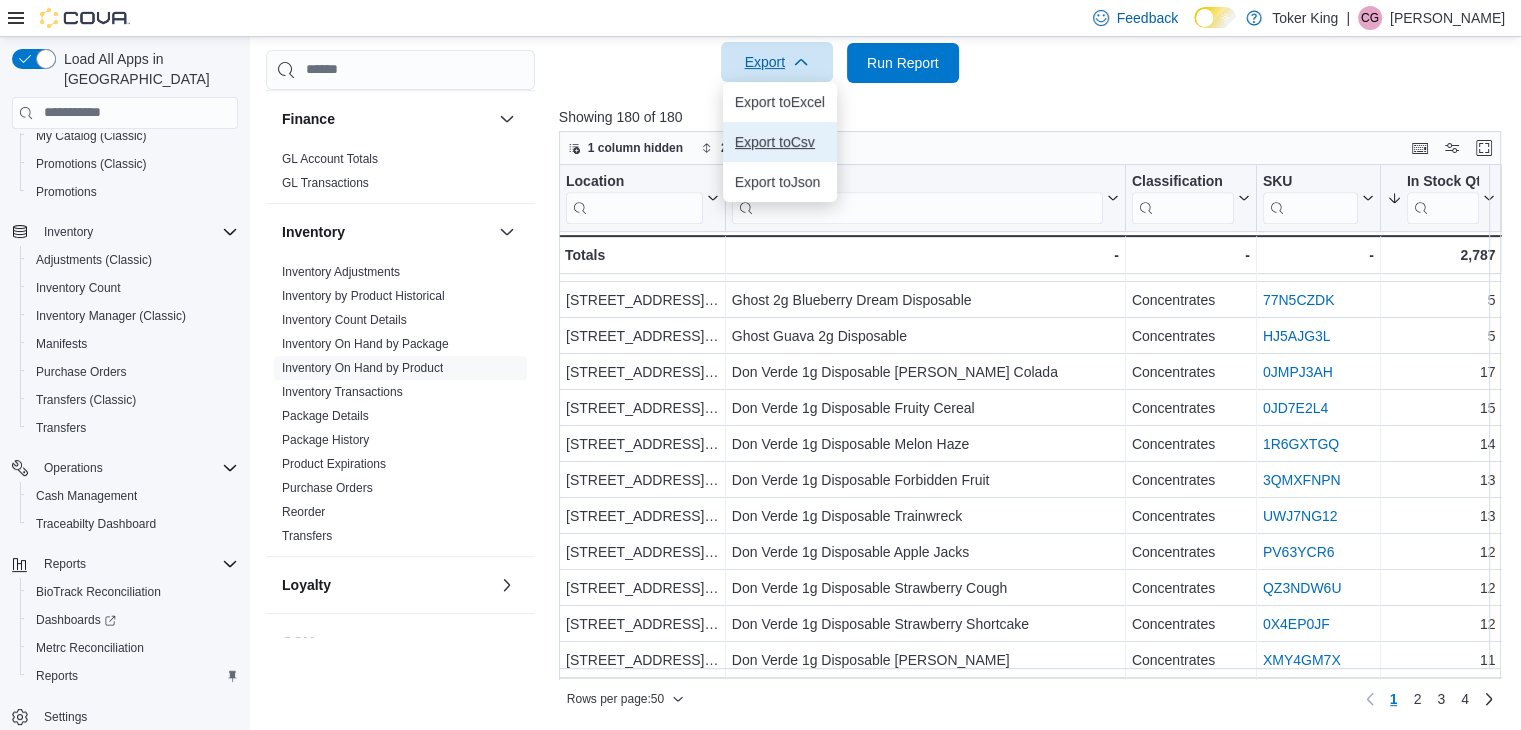 click on "Export to  Csv" at bounding box center (780, 142) 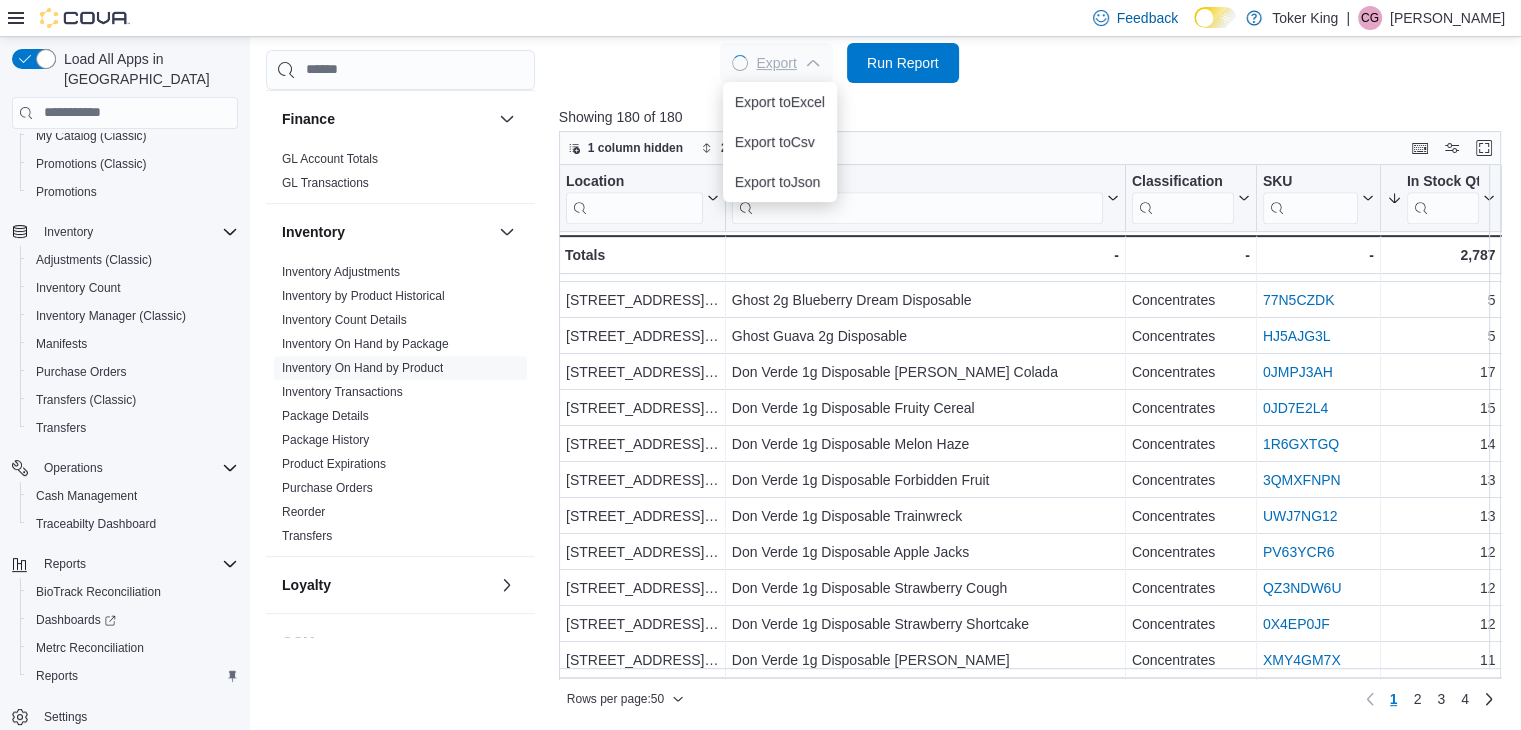 scroll, scrollTop: 0, scrollLeft: 0, axis: both 